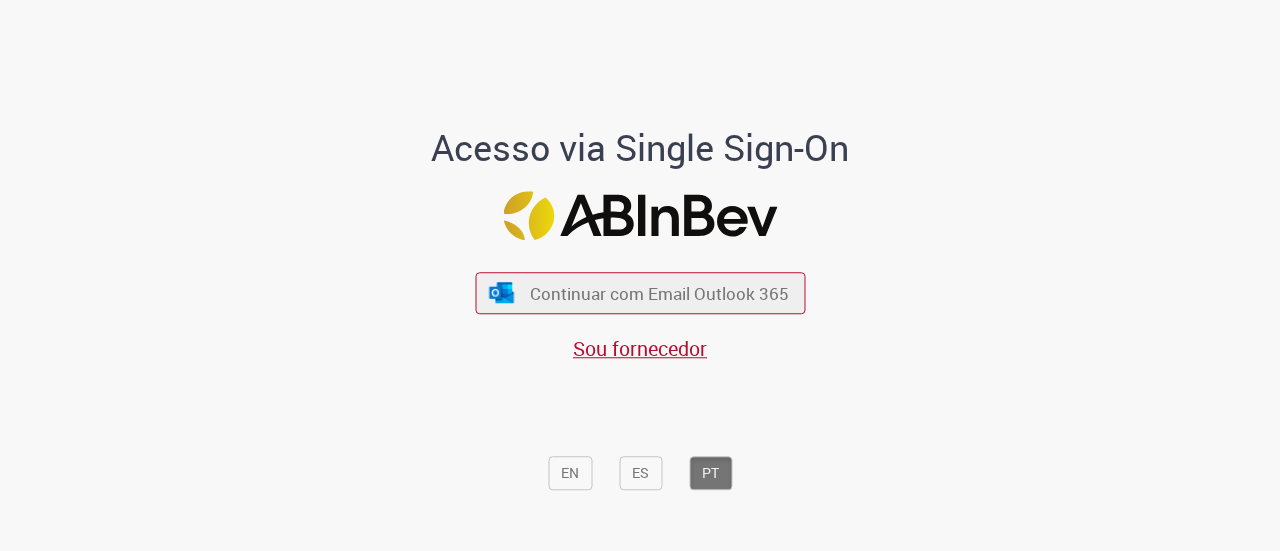 scroll, scrollTop: 0, scrollLeft: 0, axis: both 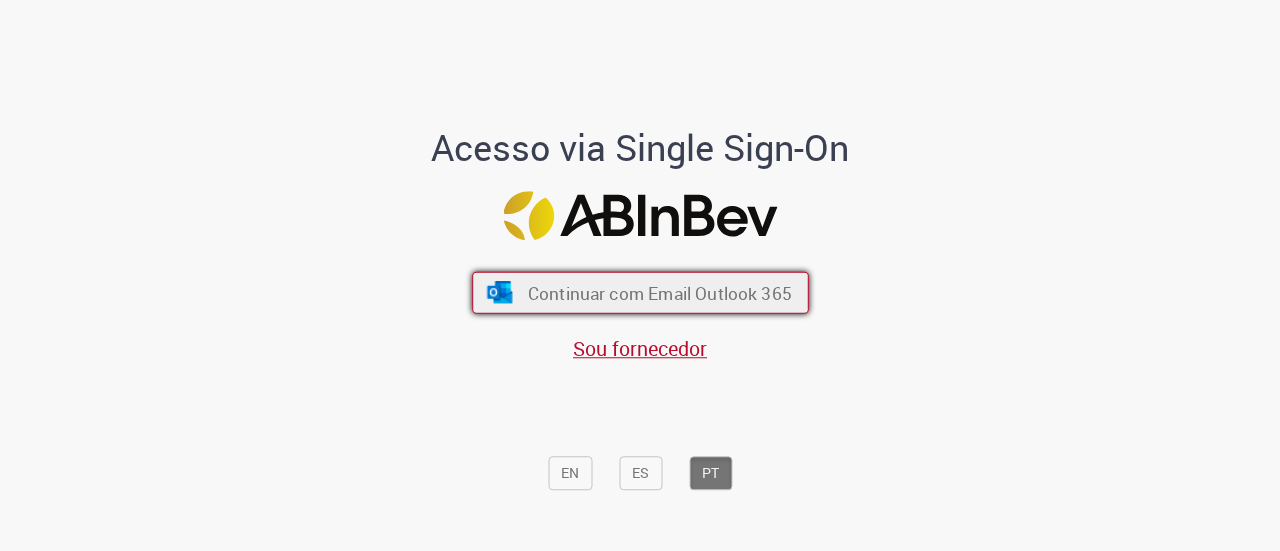 click on "Continuar com Email Outlook 365" at bounding box center (640, 293) 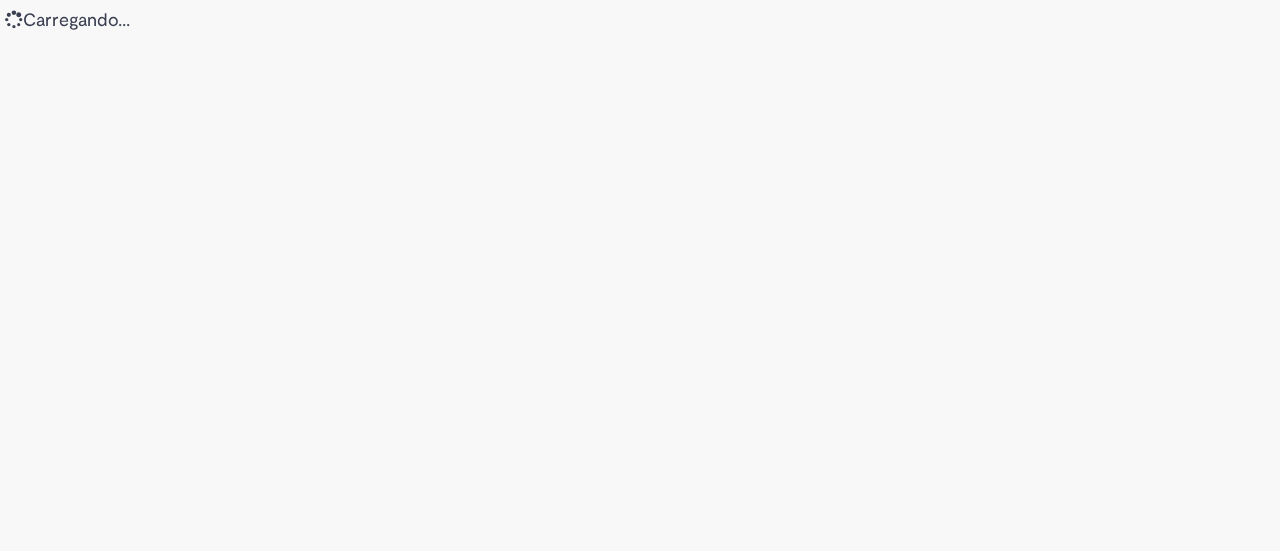 scroll, scrollTop: 0, scrollLeft: 0, axis: both 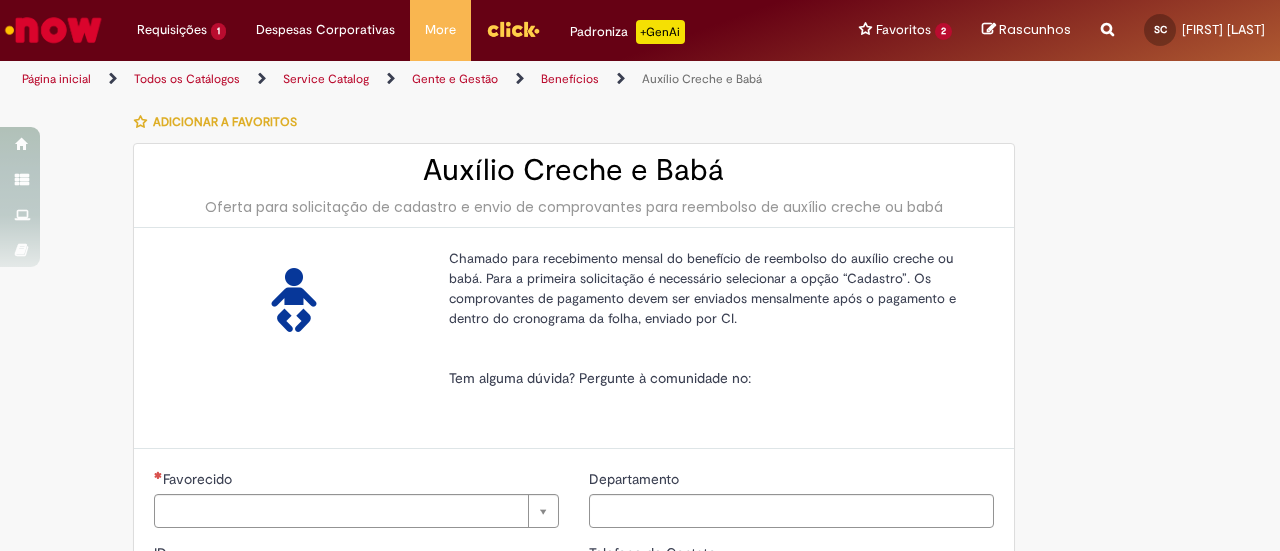 type on "********" 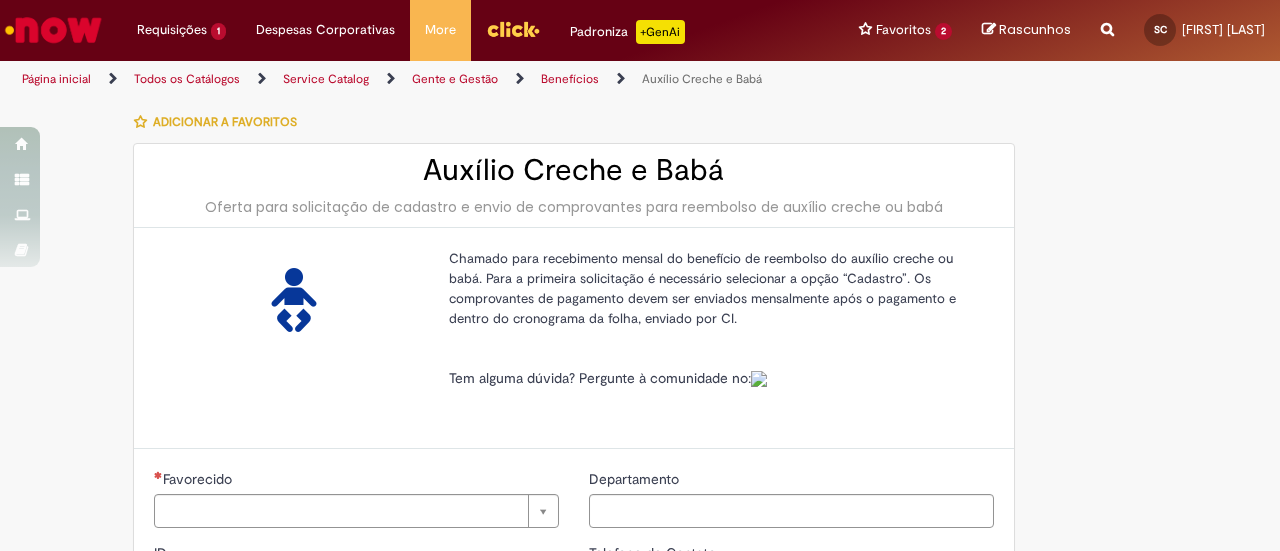type on "**********" 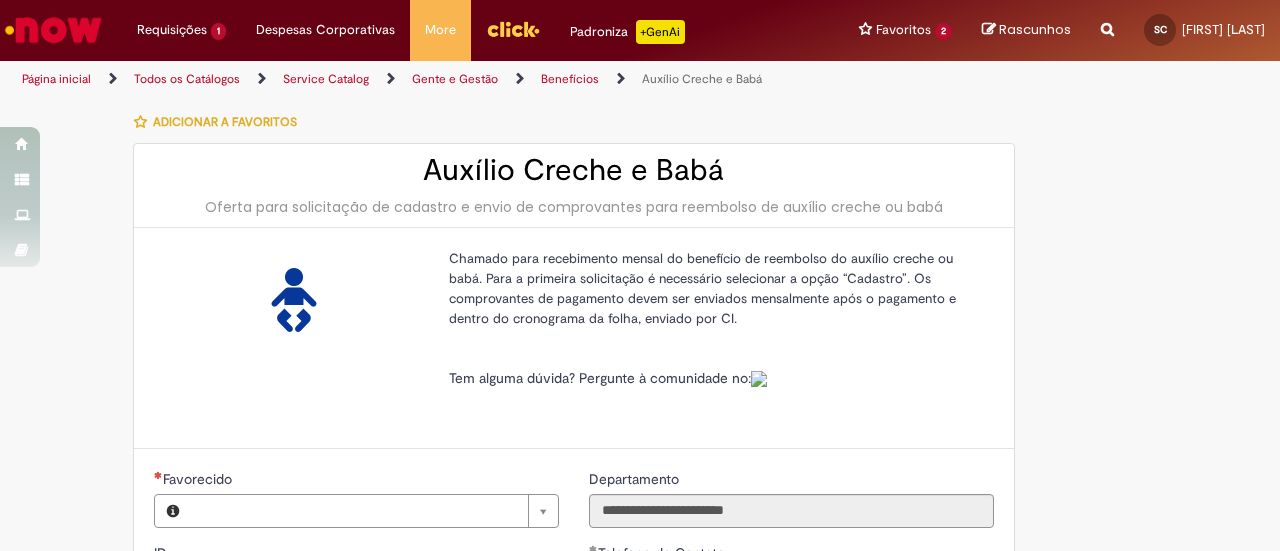 type on "**********" 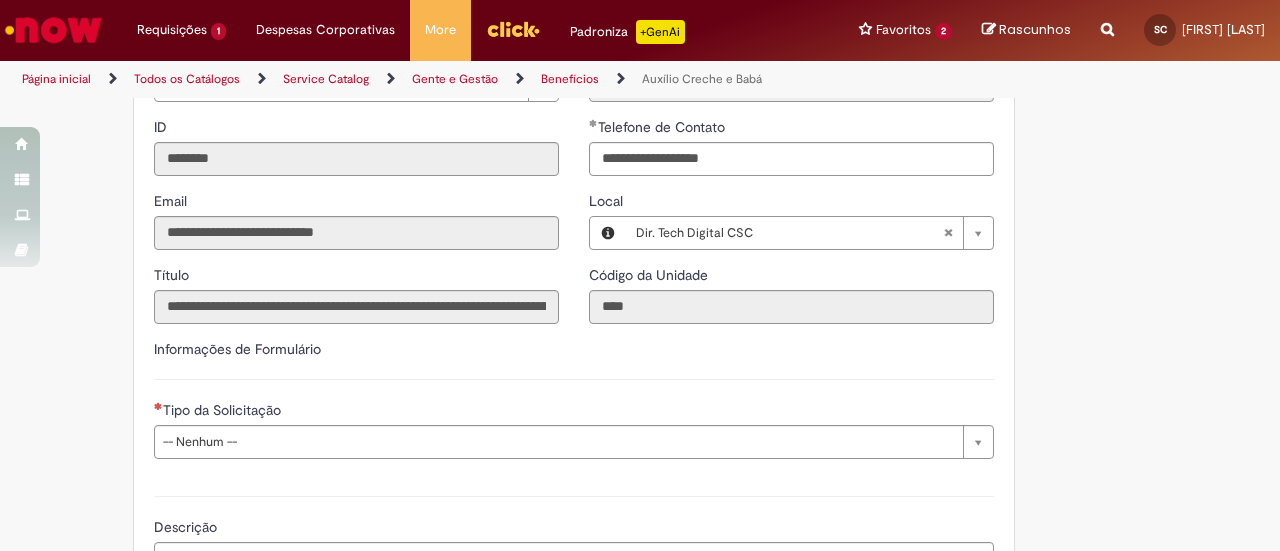 scroll, scrollTop: 500, scrollLeft: 0, axis: vertical 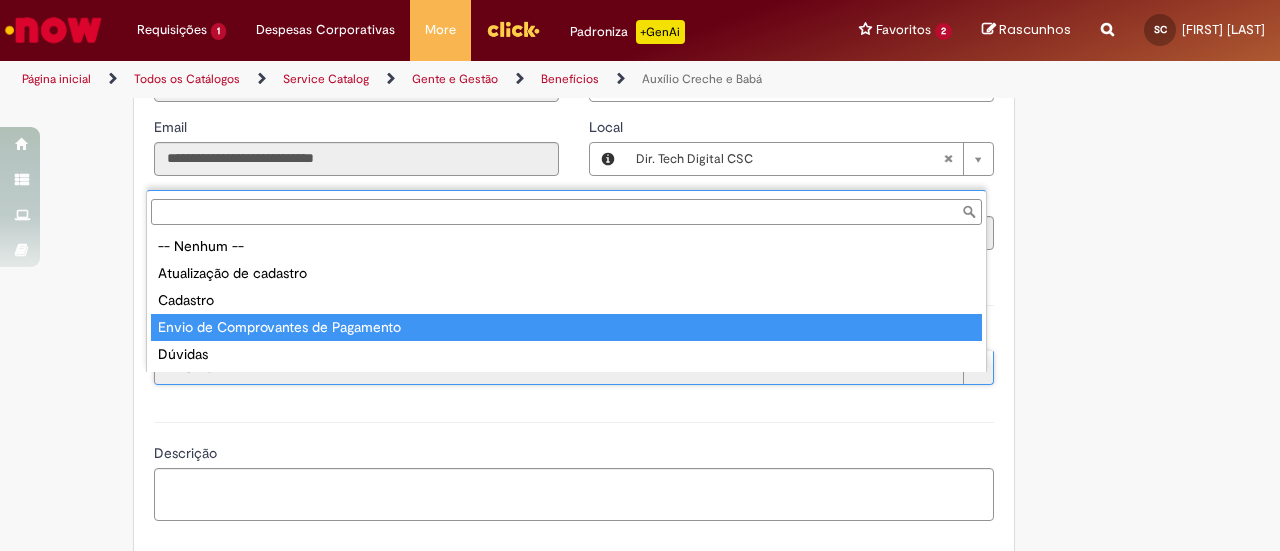 type on "**********" 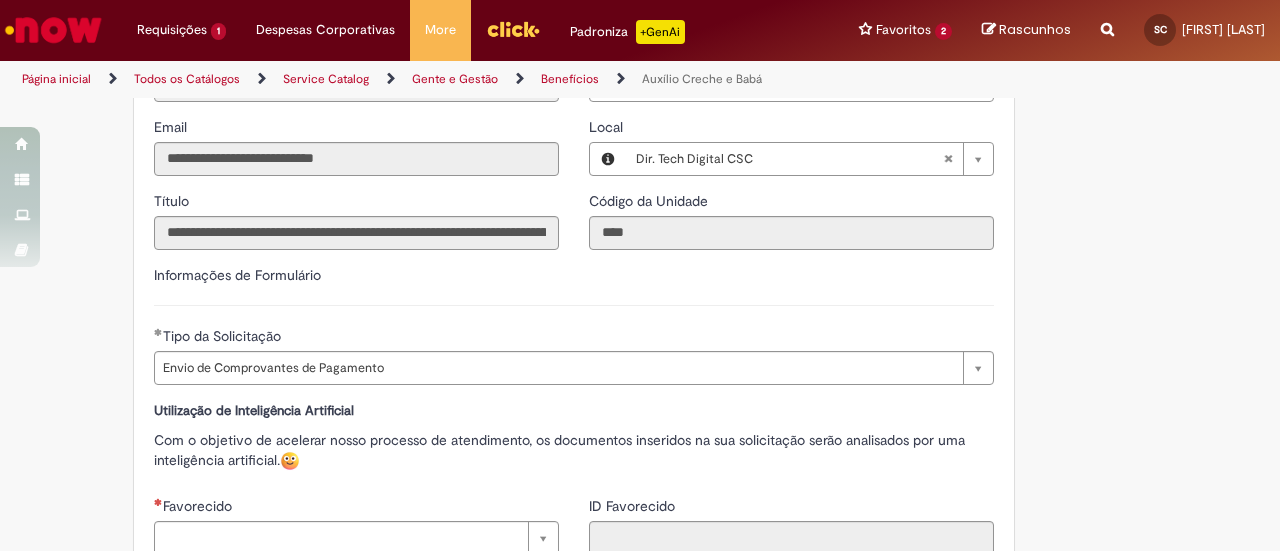 click on "Favorecido" at bounding box center (356, 508) 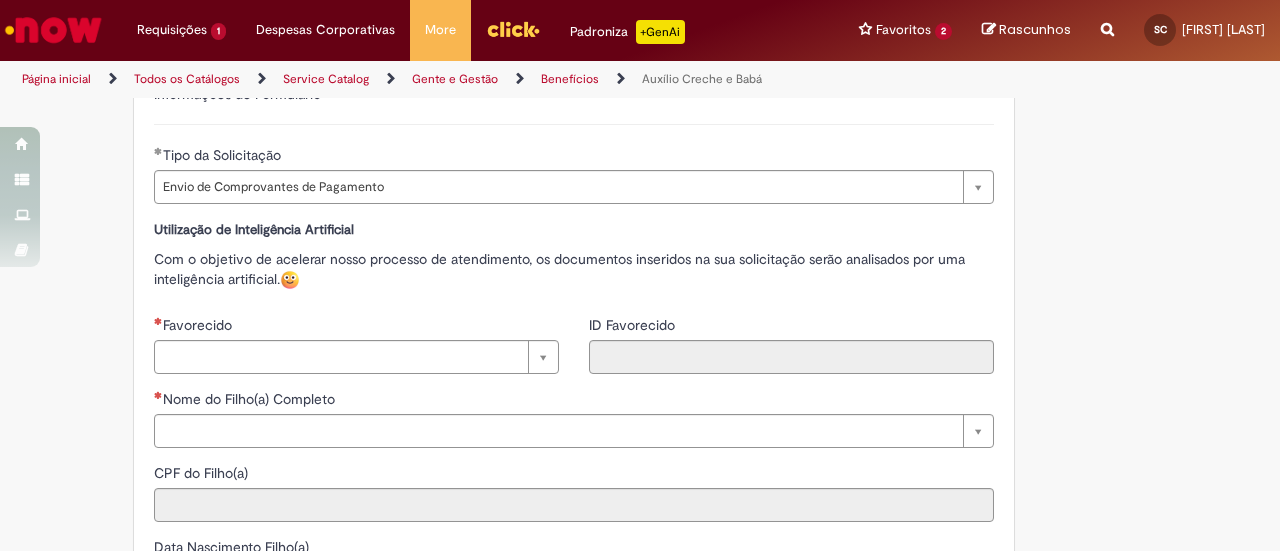 scroll, scrollTop: 700, scrollLeft: 0, axis: vertical 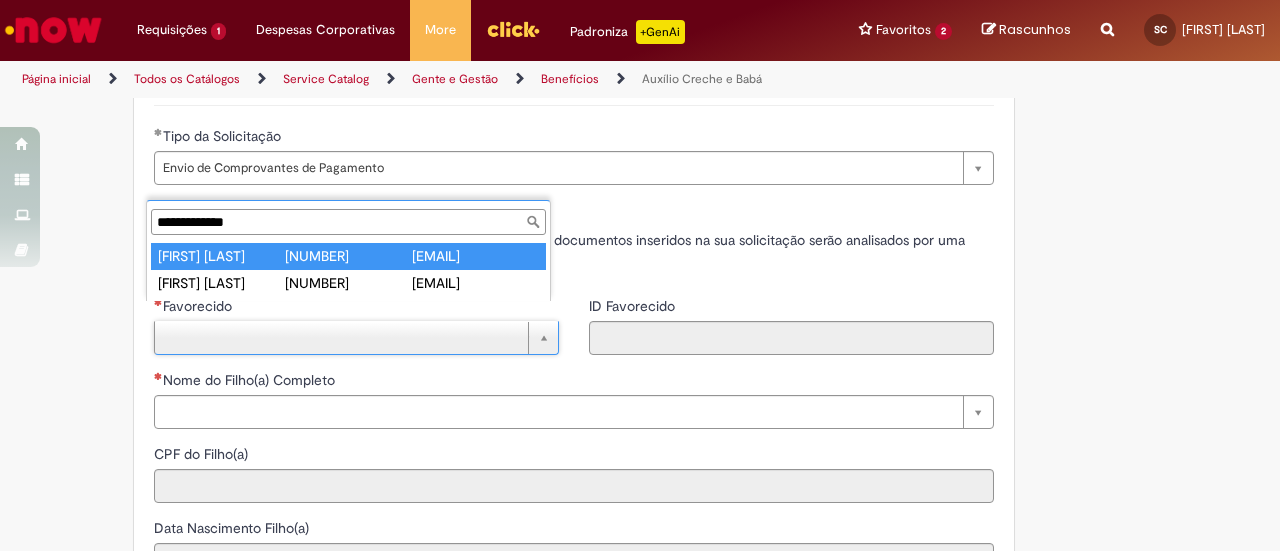 type on "**********" 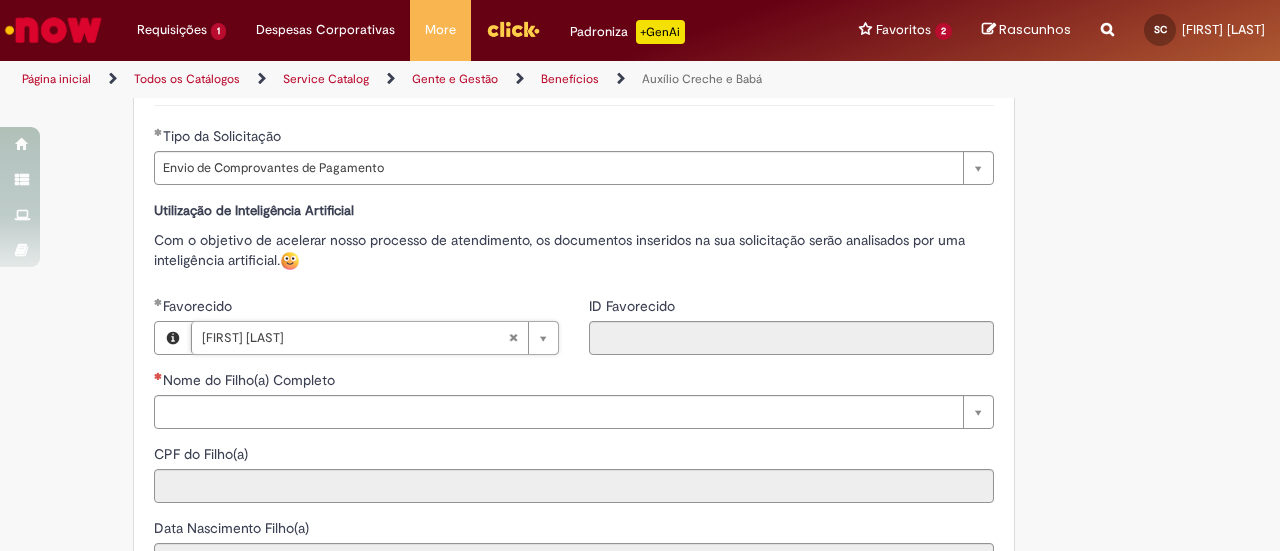 type on "********" 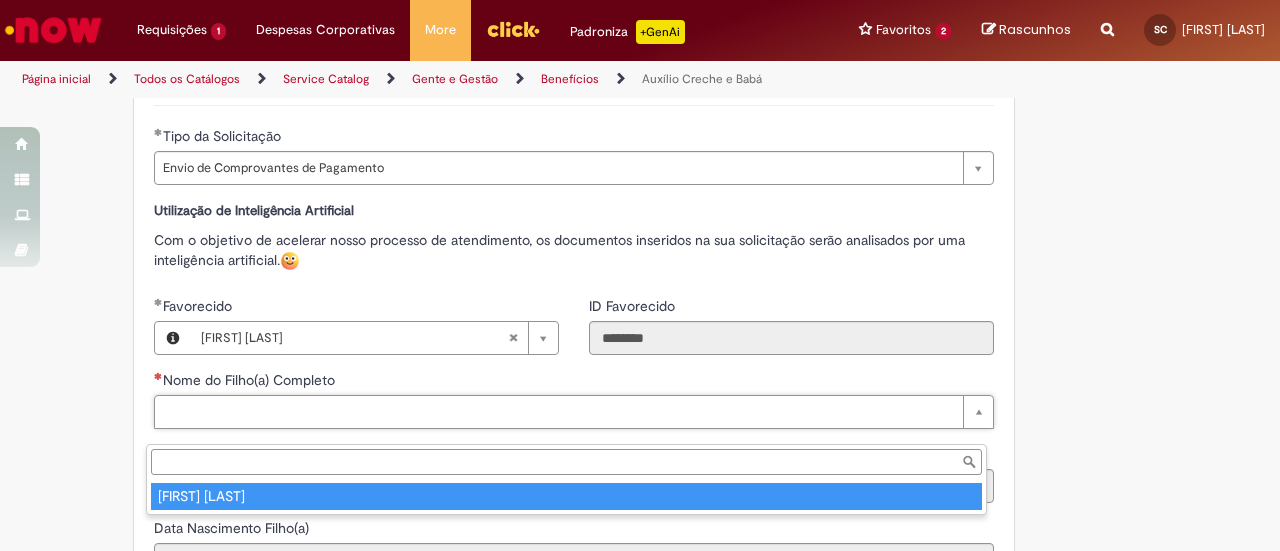 type on "**********" 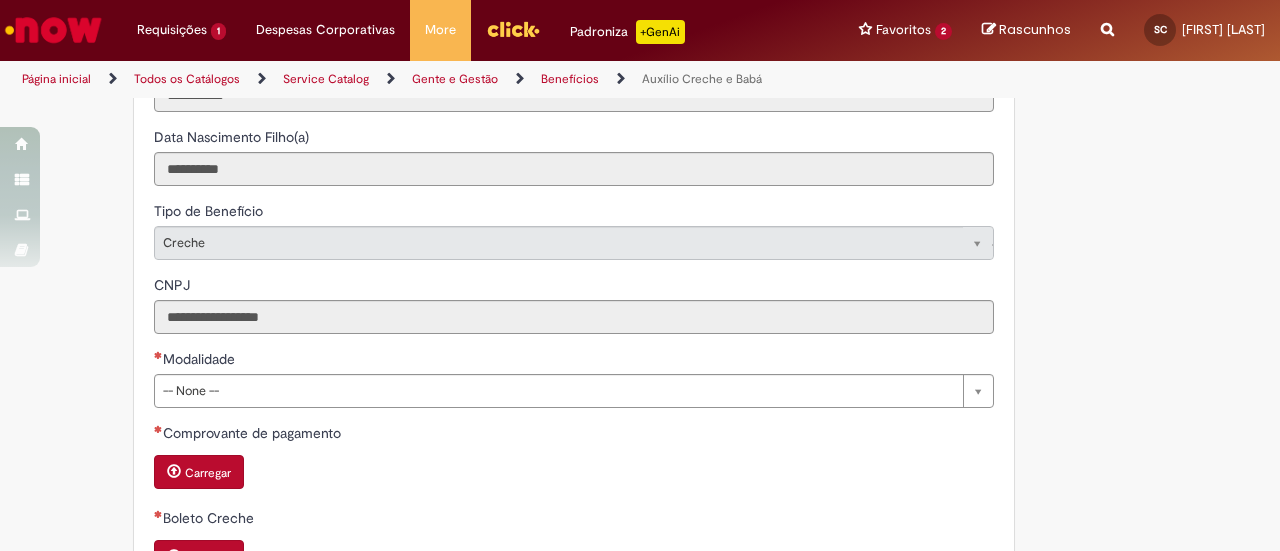 scroll, scrollTop: 1100, scrollLeft: 0, axis: vertical 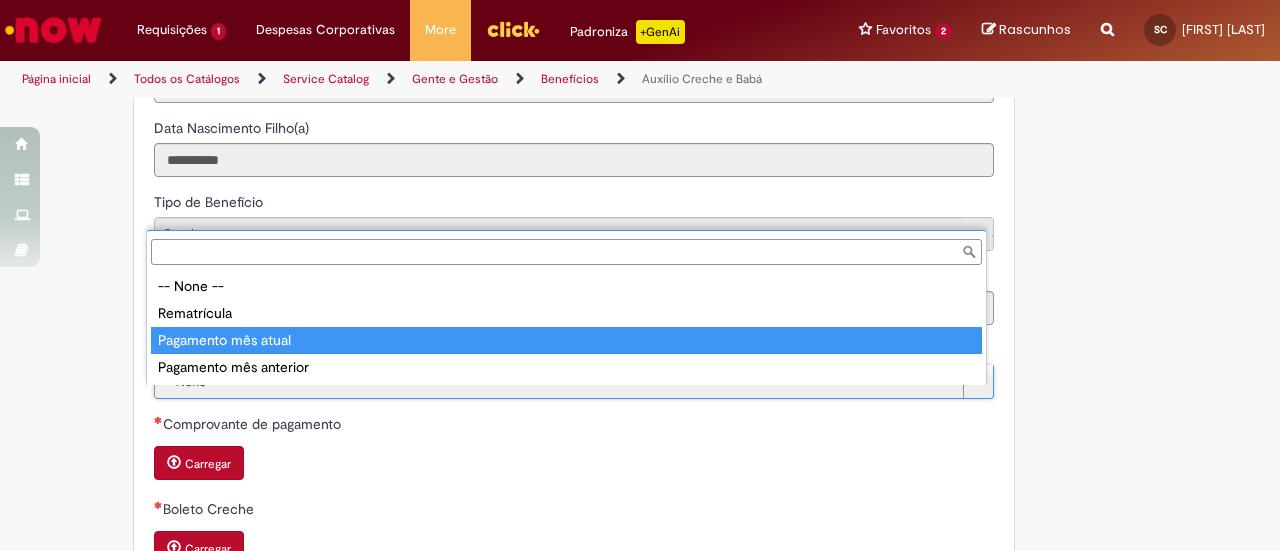 type on "**********" 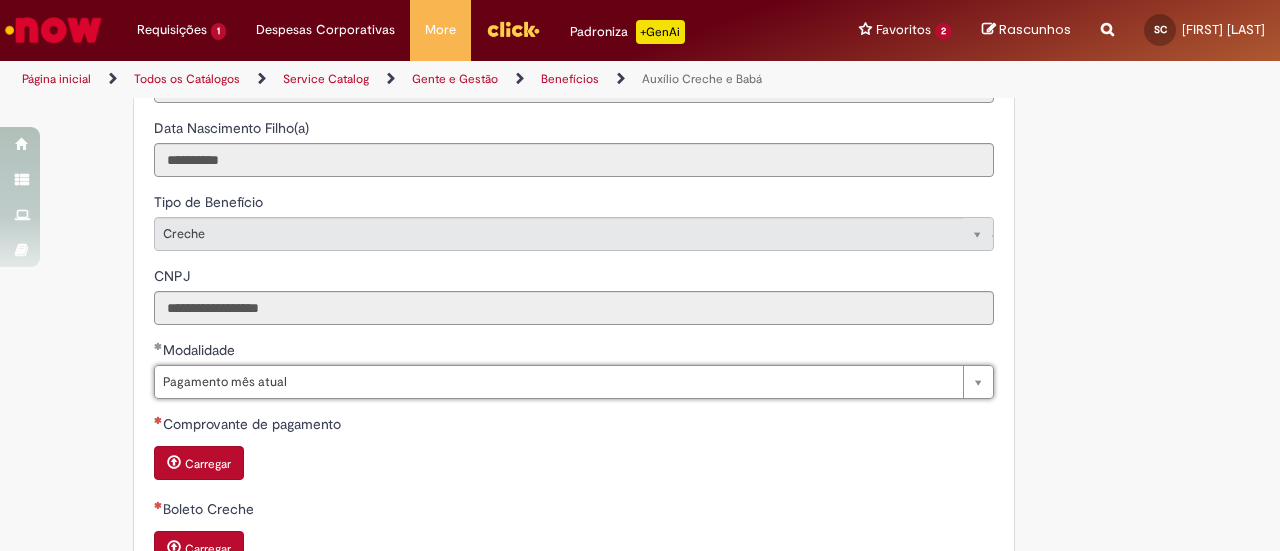 scroll, scrollTop: 1300, scrollLeft: 0, axis: vertical 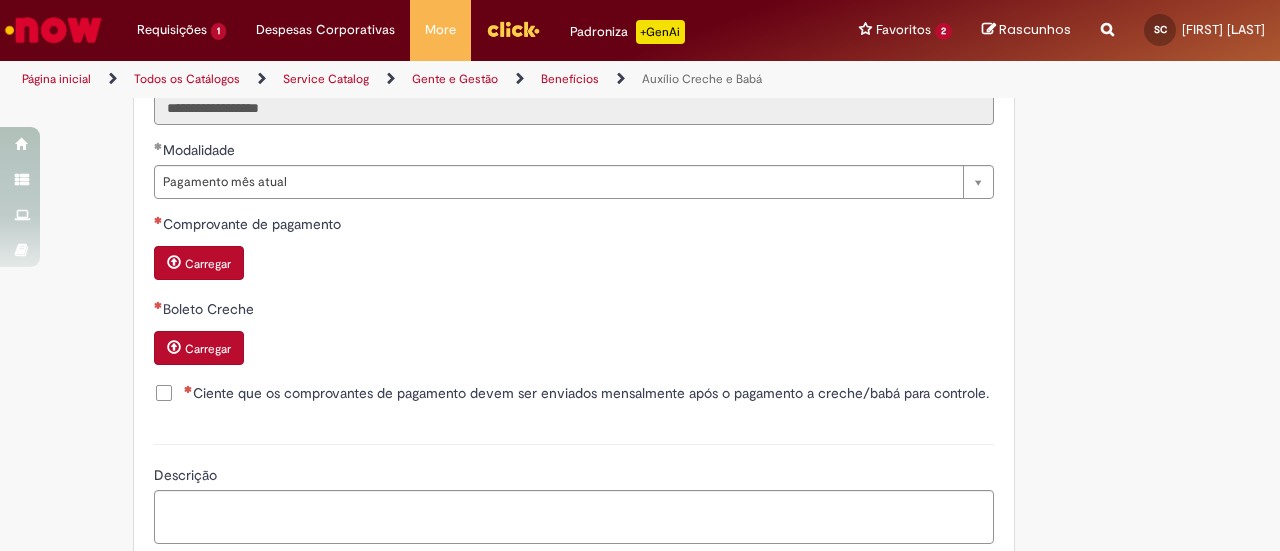 click on "**********" at bounding box center [574, 76] 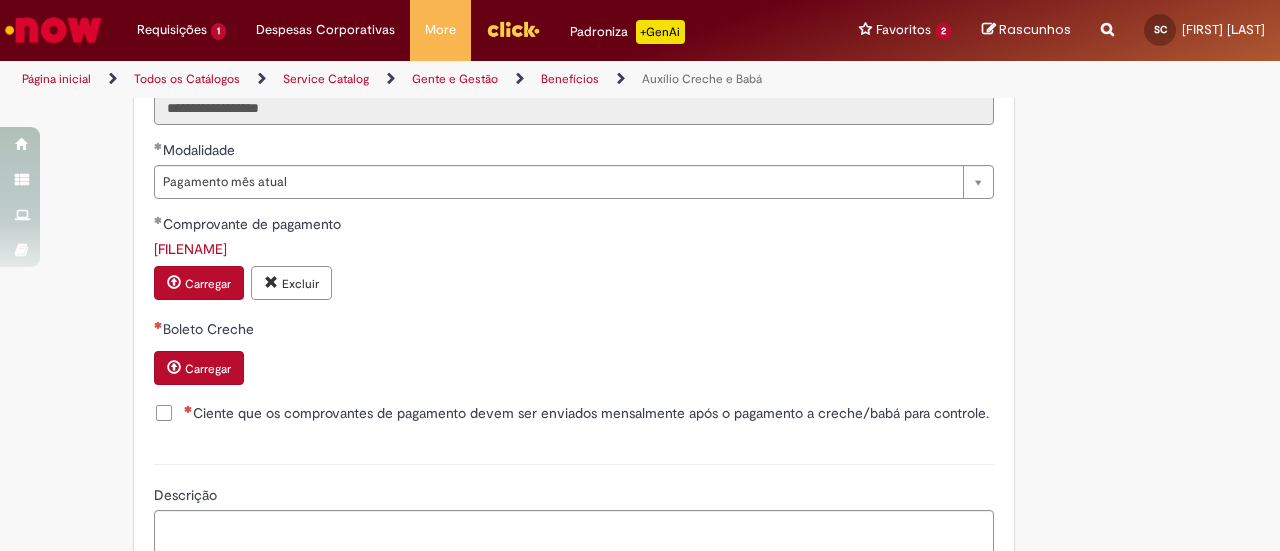 click on "Carregar" at bounding box center [208, 369] 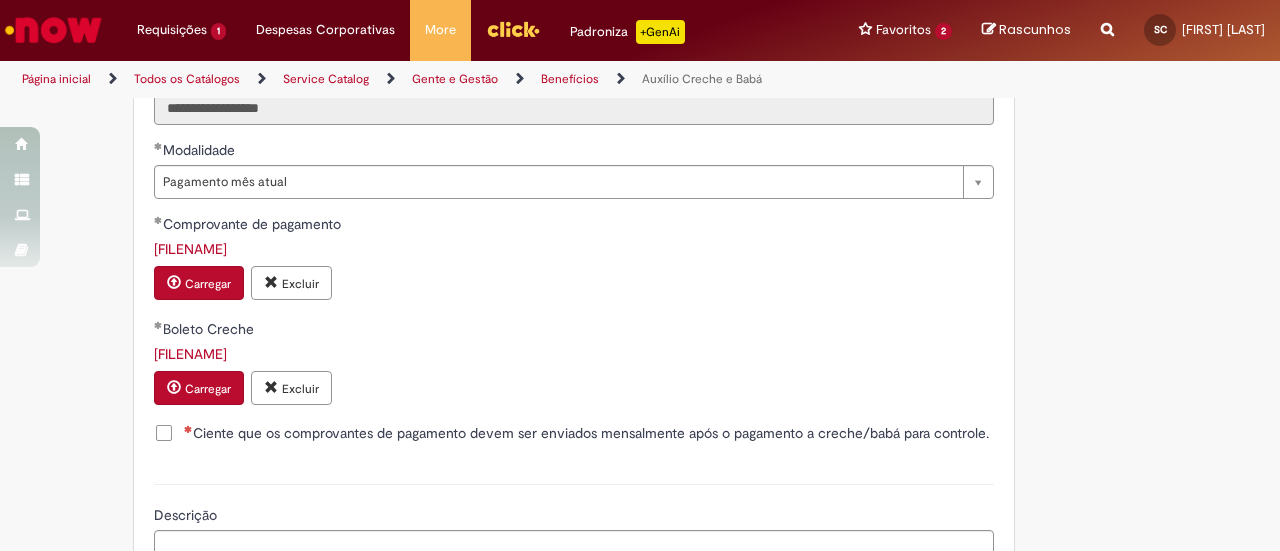 click on "[FILENAME]" at bounding box center [190, 249] 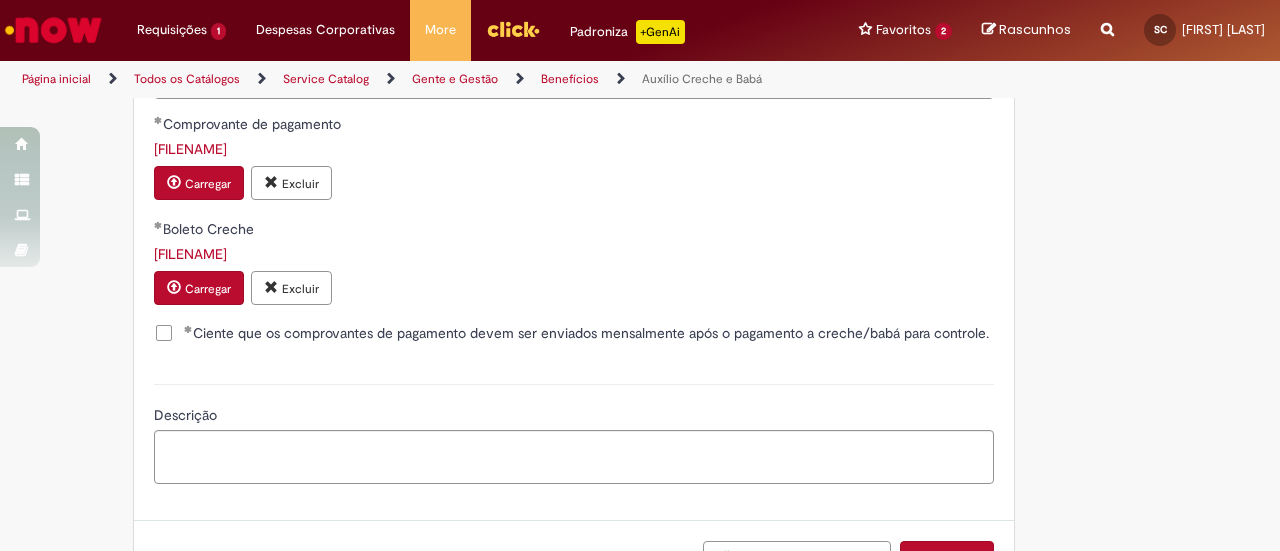 scroll, scrollTop: 1484, scrollLeft: 0, axis: vertical 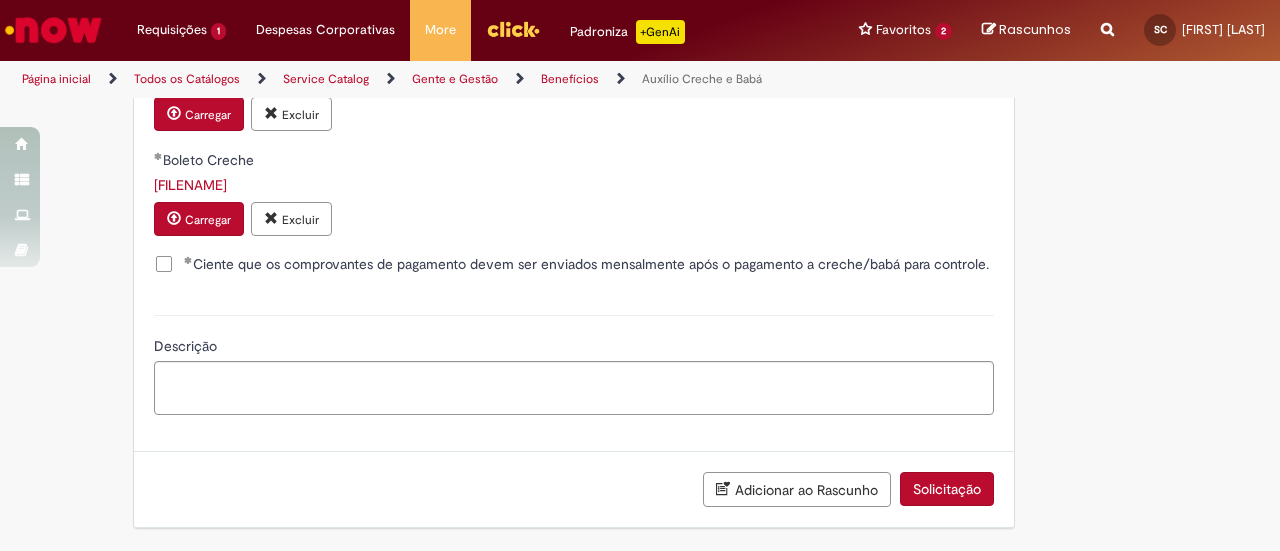 click on "Solicitação" at bounding box center (947, 489) 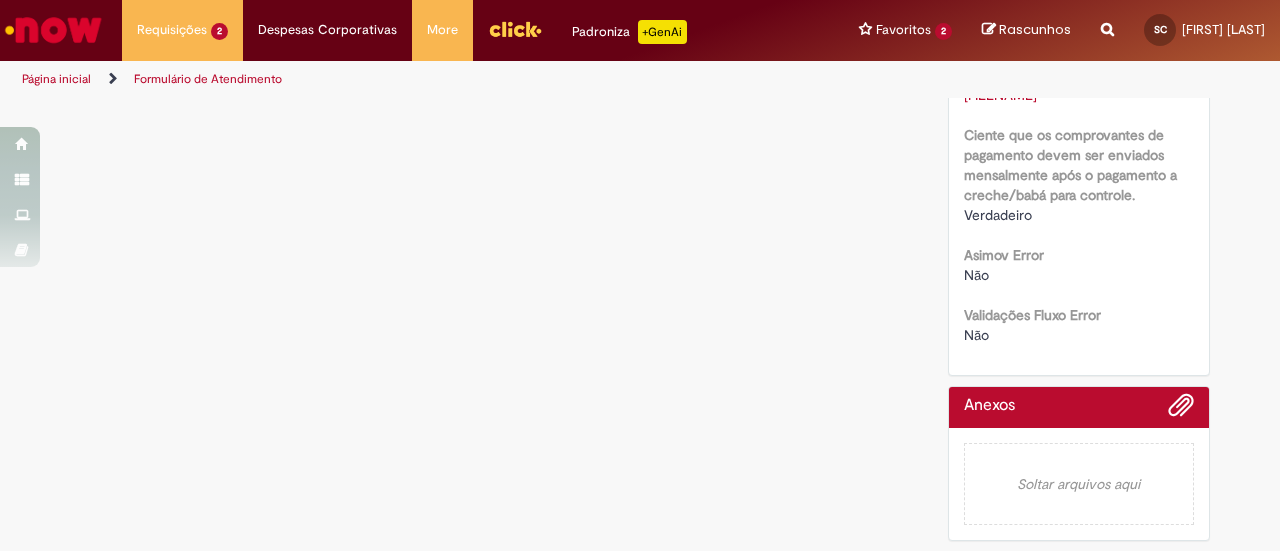 scroll, scrollTop: 0, scrollLeft: 0, axis: both 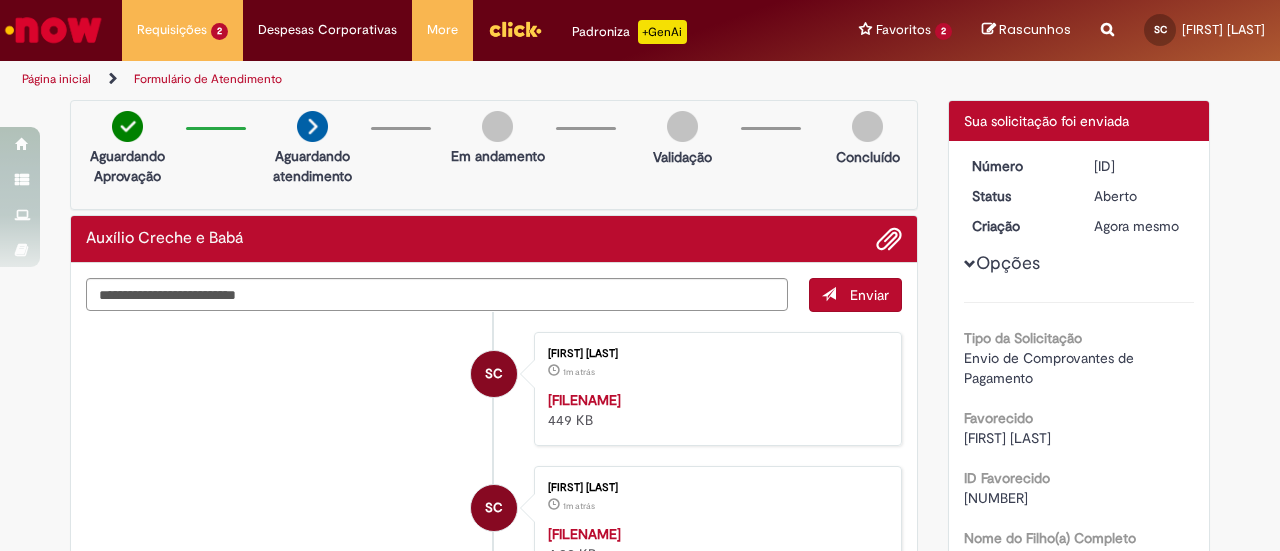 drag, startPoint x: 1079, startPoint y: 161, endPoint x: 1152, endPoint y: 164, distance: 73.061615 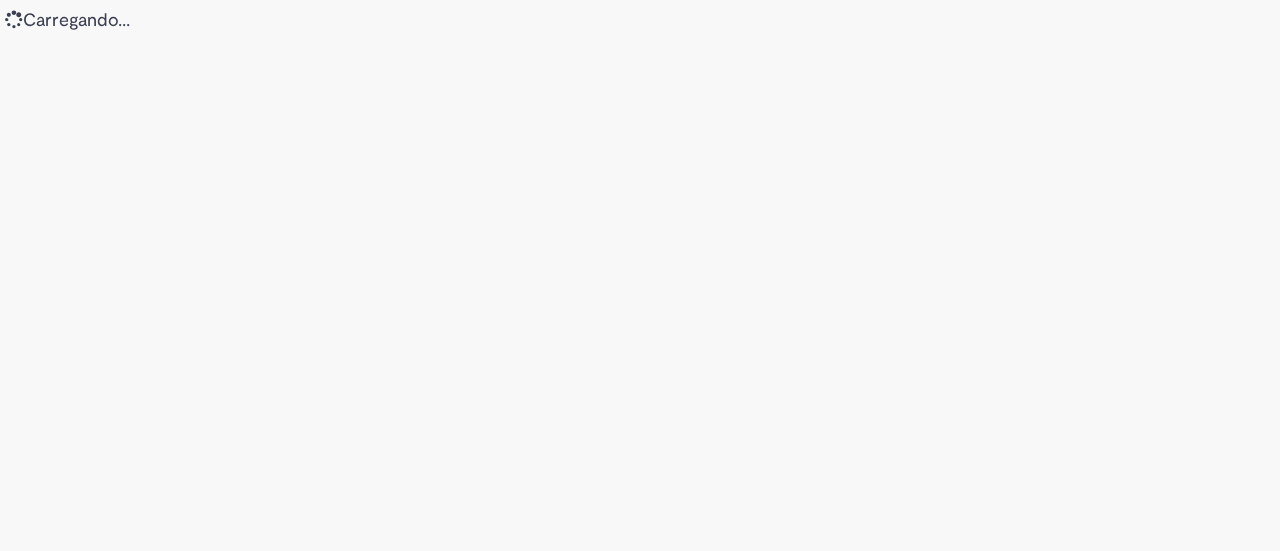 scroll, scrollTop: 0, scrollLeft: 0, axis: both 